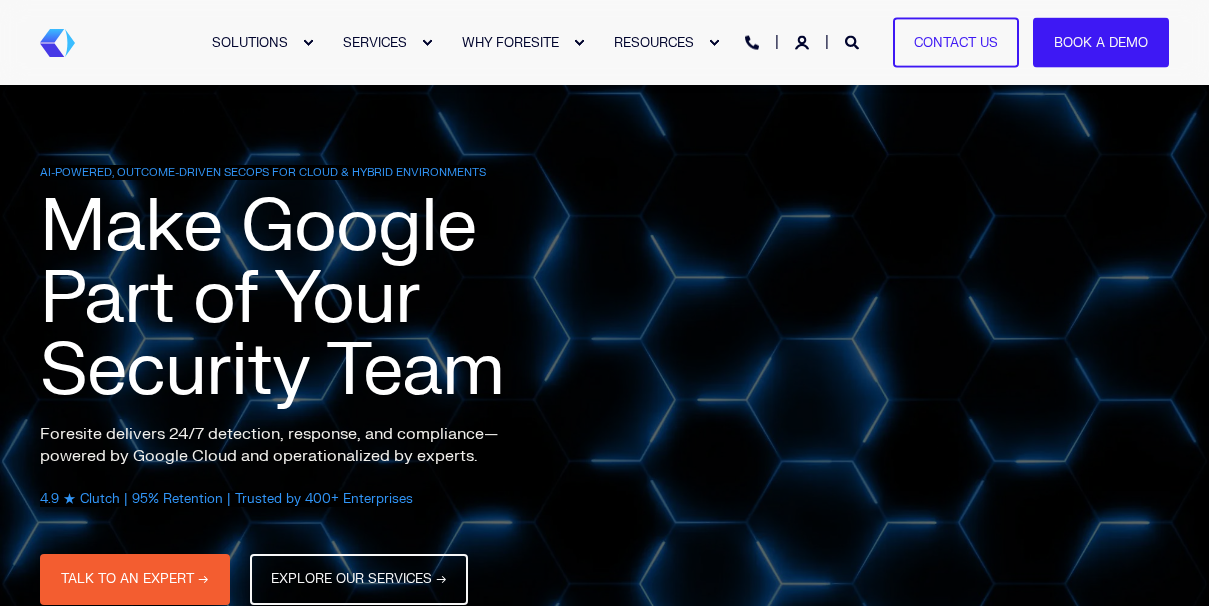 scroll, scrollTop: 90, scrollLeft: 0, axis: vertical 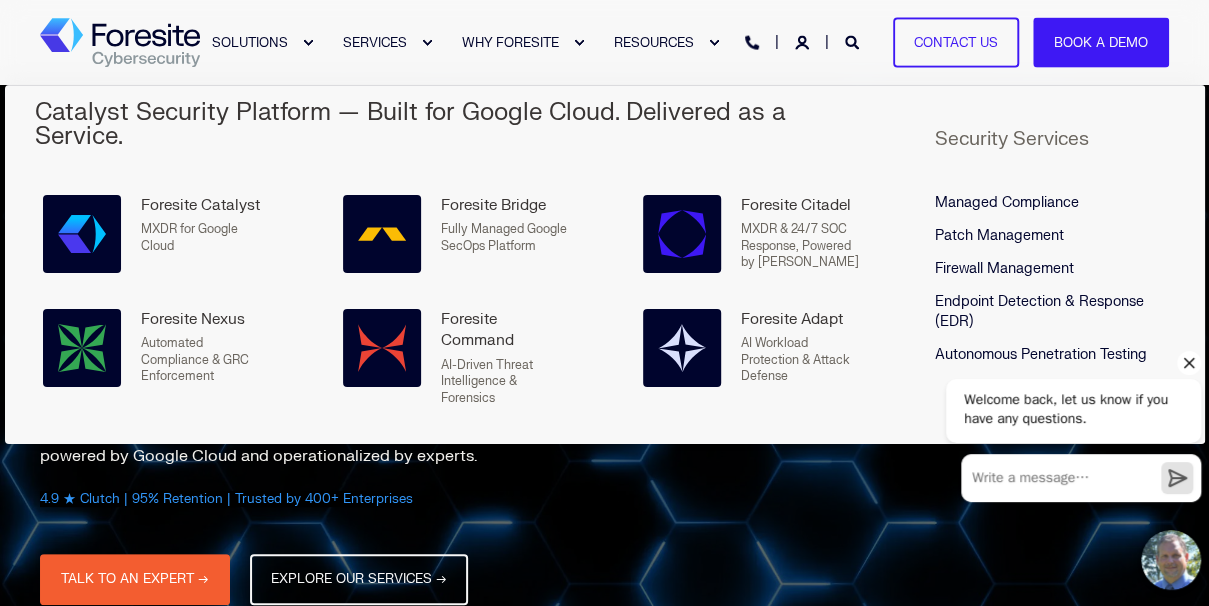 click on "Endpoint Detection & Response (EDR)" at bounding box center [1039, 311] 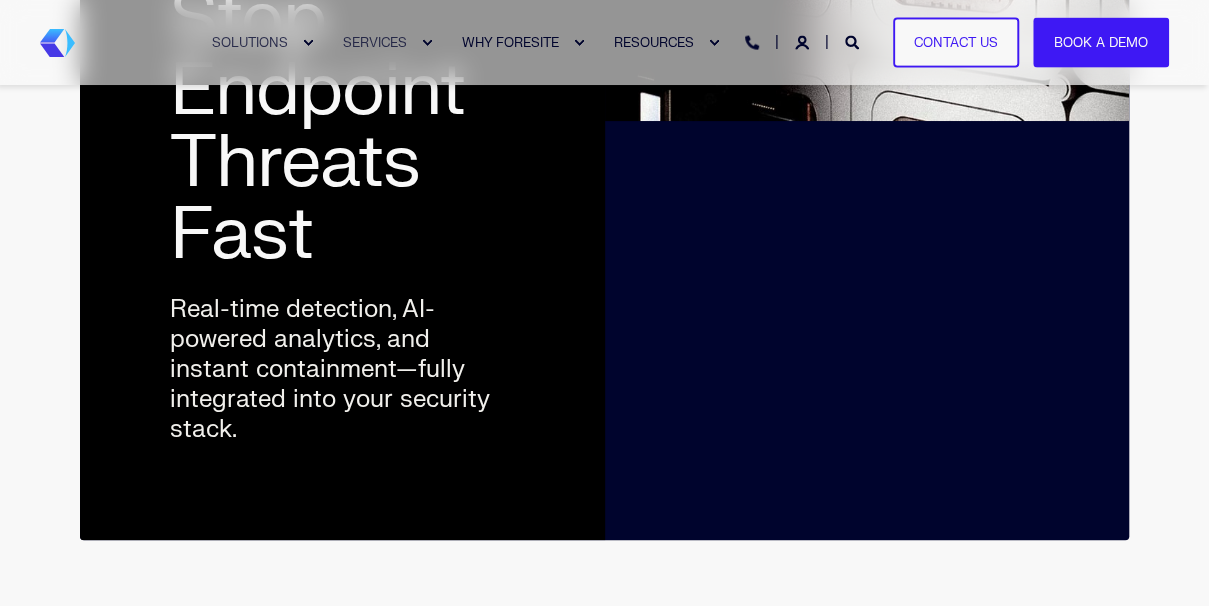 scroll, scrollTop: 708, scrollLeft: 0, axis: vertical 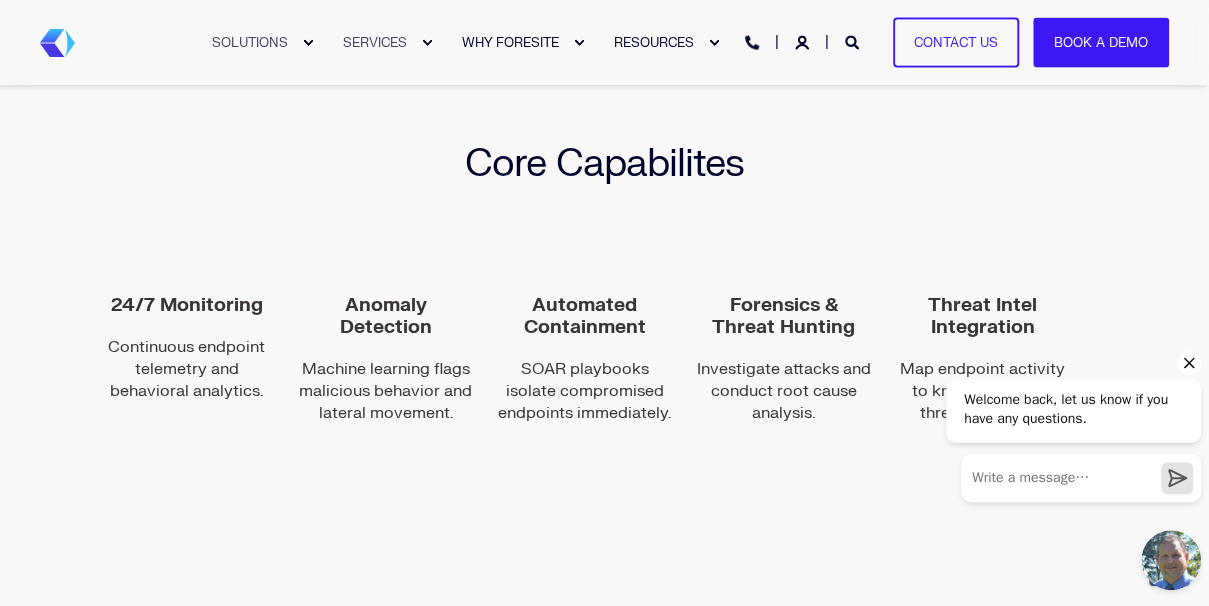 click 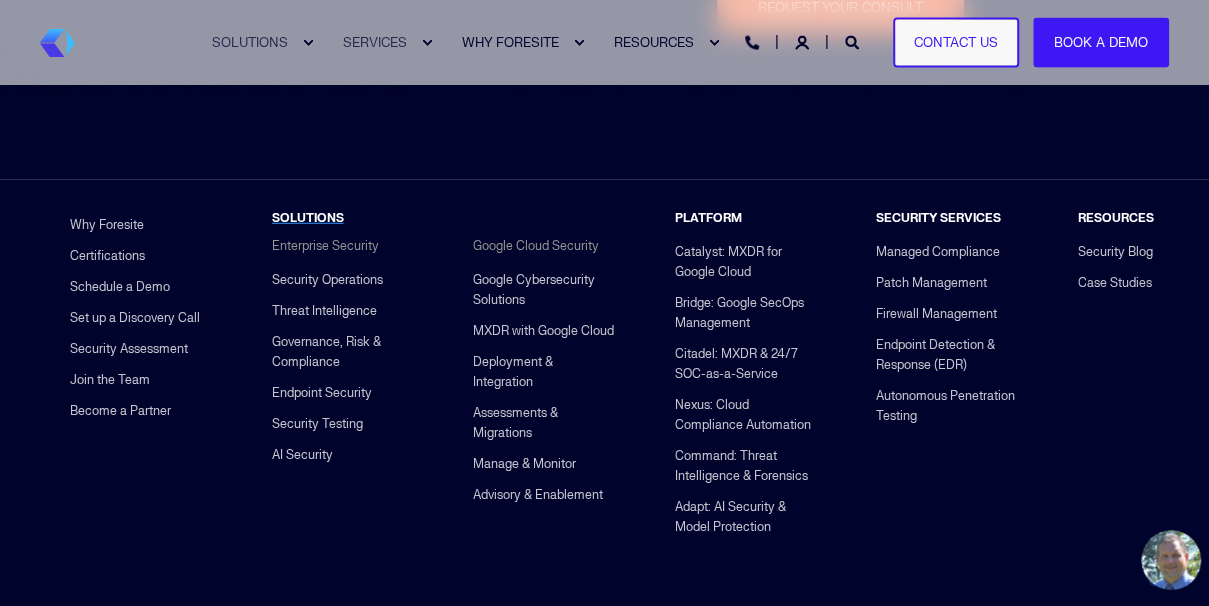 scroll, scrollTop: 6235, scrollLeft: 0, axis: vertical 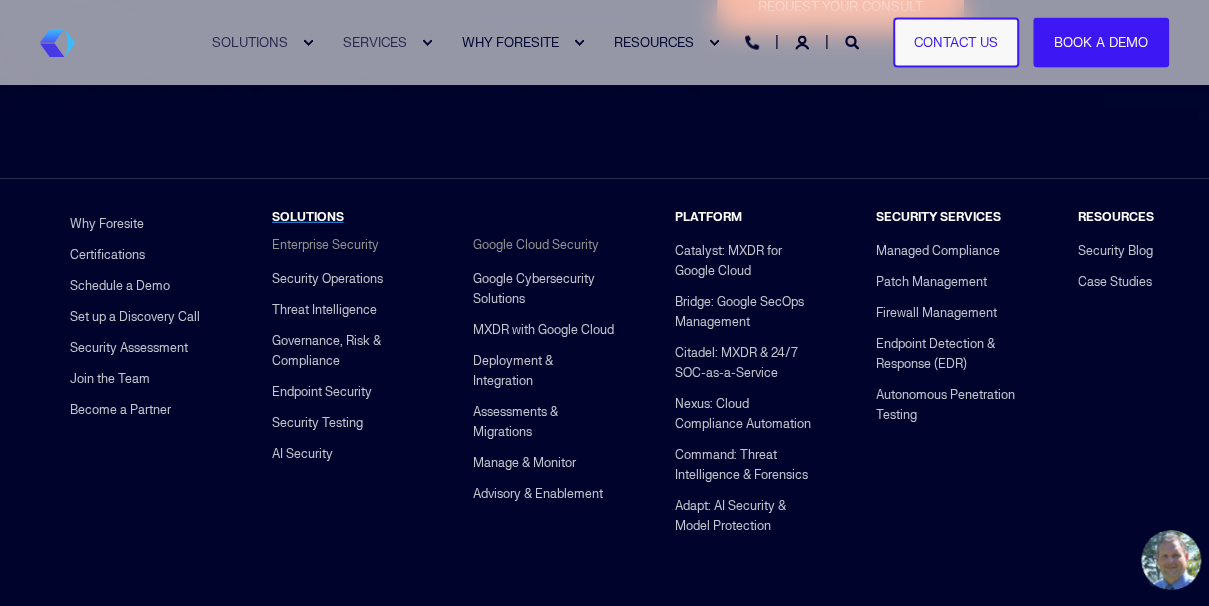 click on "Google Cybersecurity Solutions" at bounding box center (544, 289) 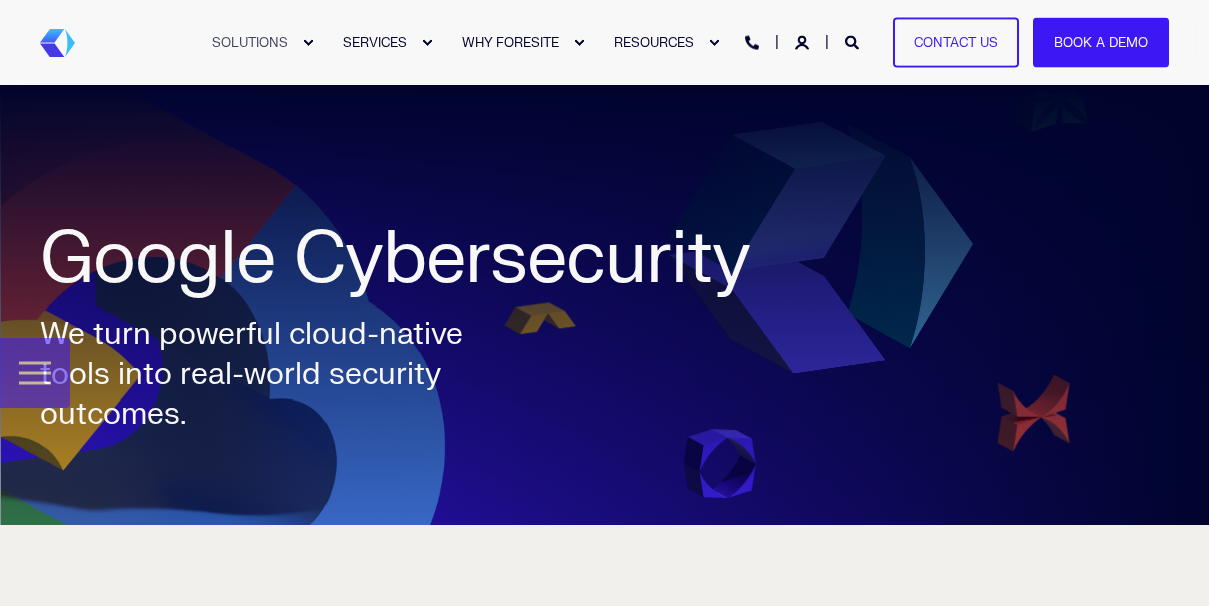 scroll, scrollTop: 168, scrollLeft: 0, axis: vertical 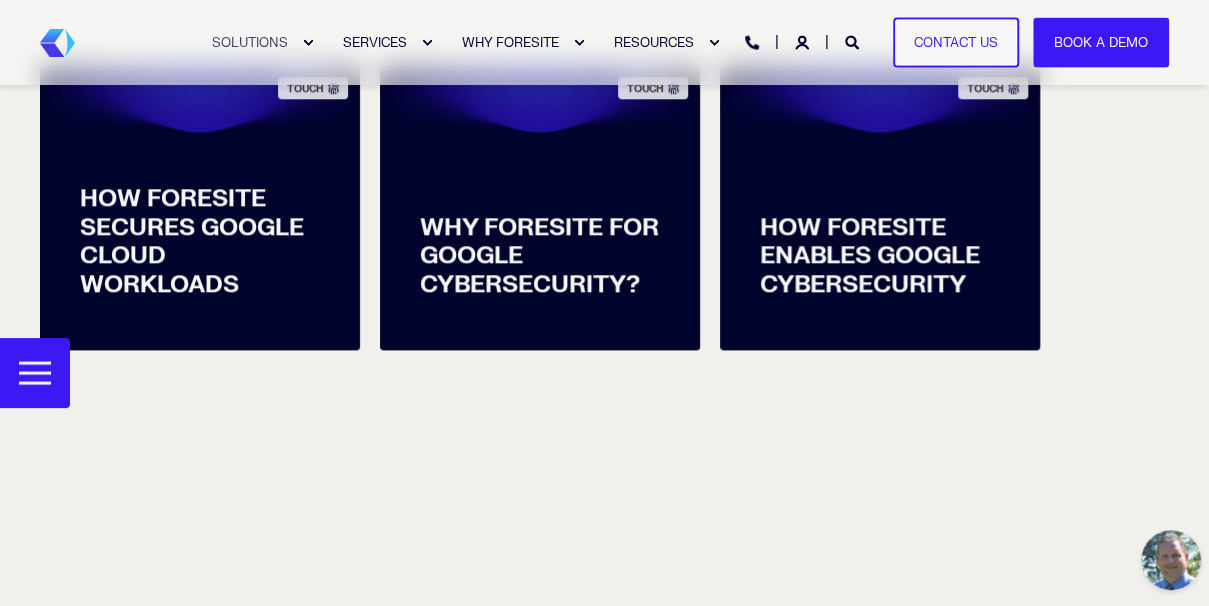 click on "HOW FORESITE ENABLES GOOGLE CYBERSECURITY" at bounding box center [880, 237] 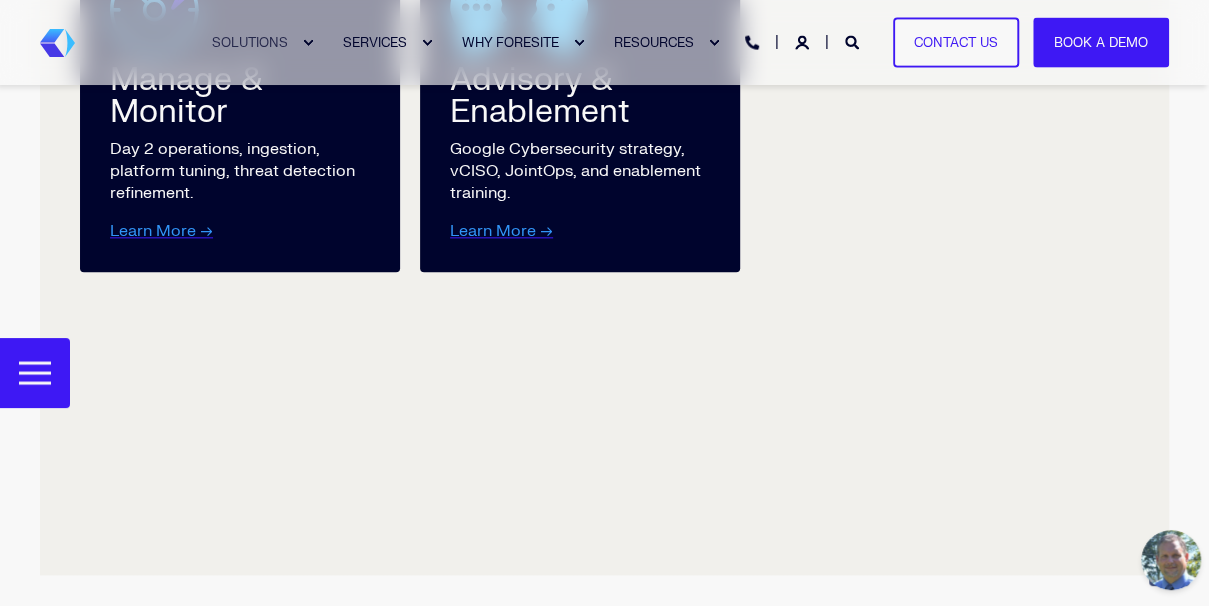 scroll, scrollTop: 4610, scrollLeft: 0, axis: vertical 